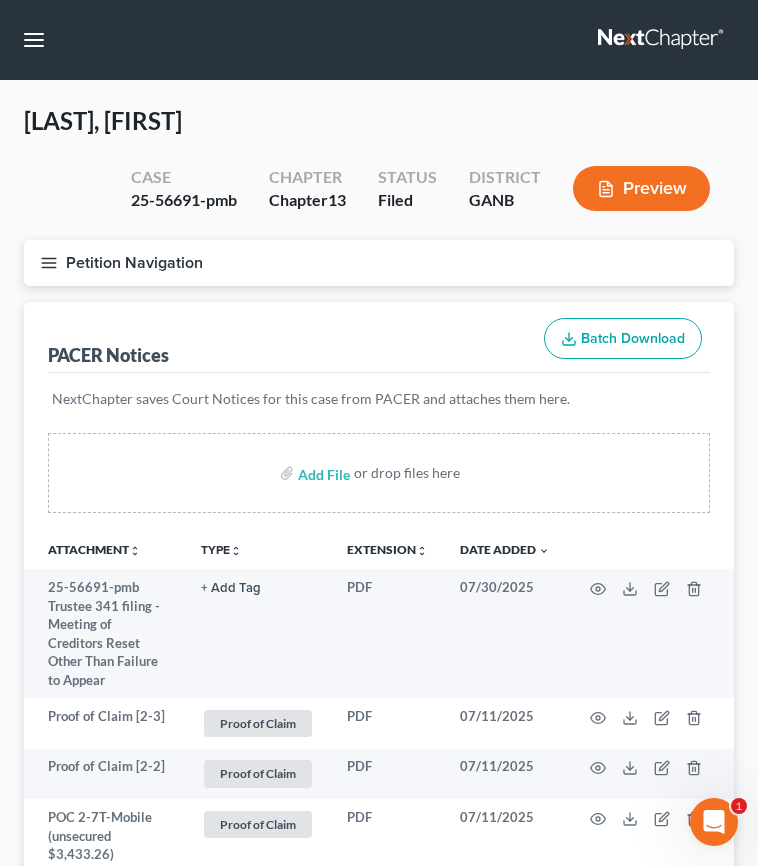 scroll, scrollTop: 0, scrollLeft: 0, axis: both 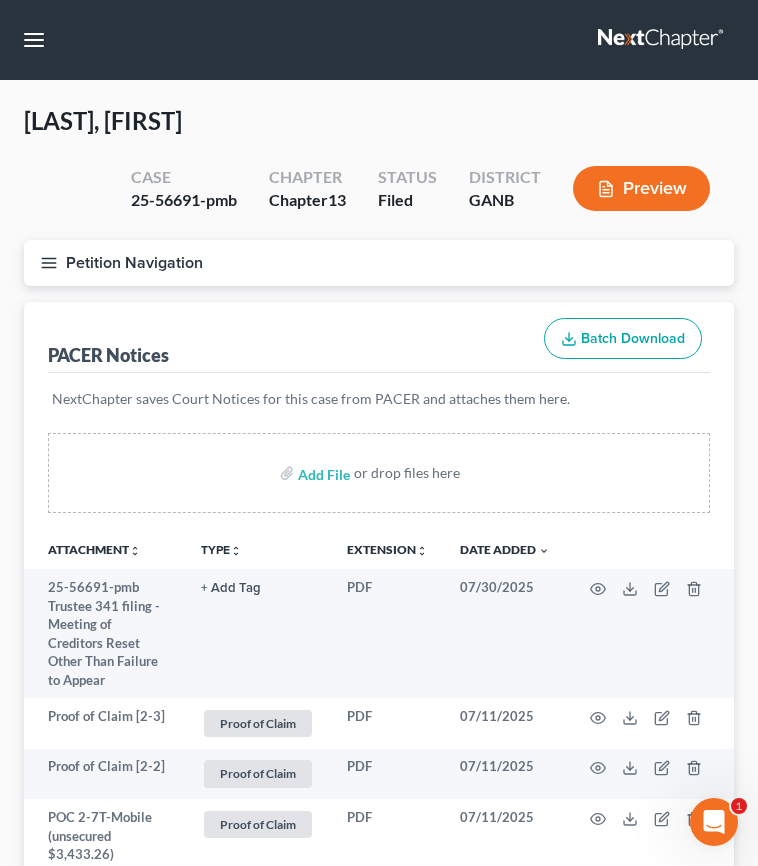 click 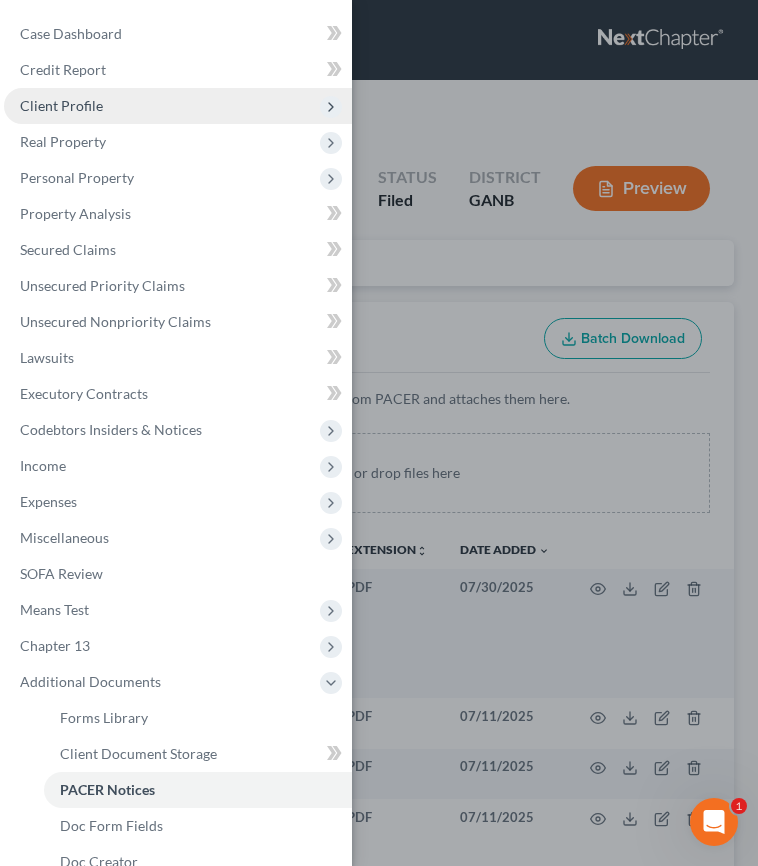 click on "Client Profile" at bounding box center (178, 106) 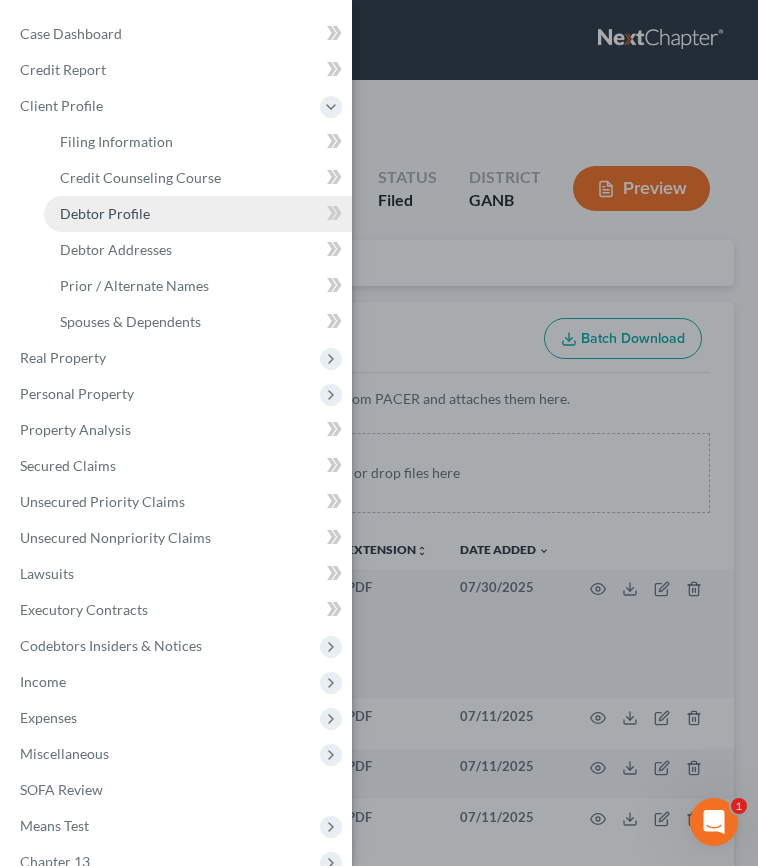 click on "Debtor Profile" at bounding box center [105, 213] 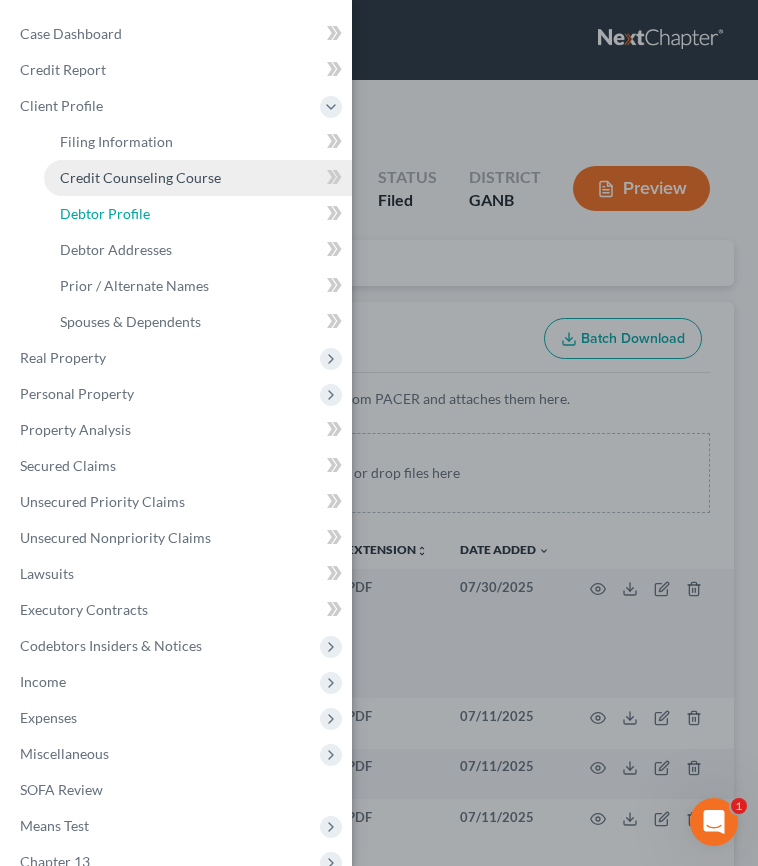 select on "0" 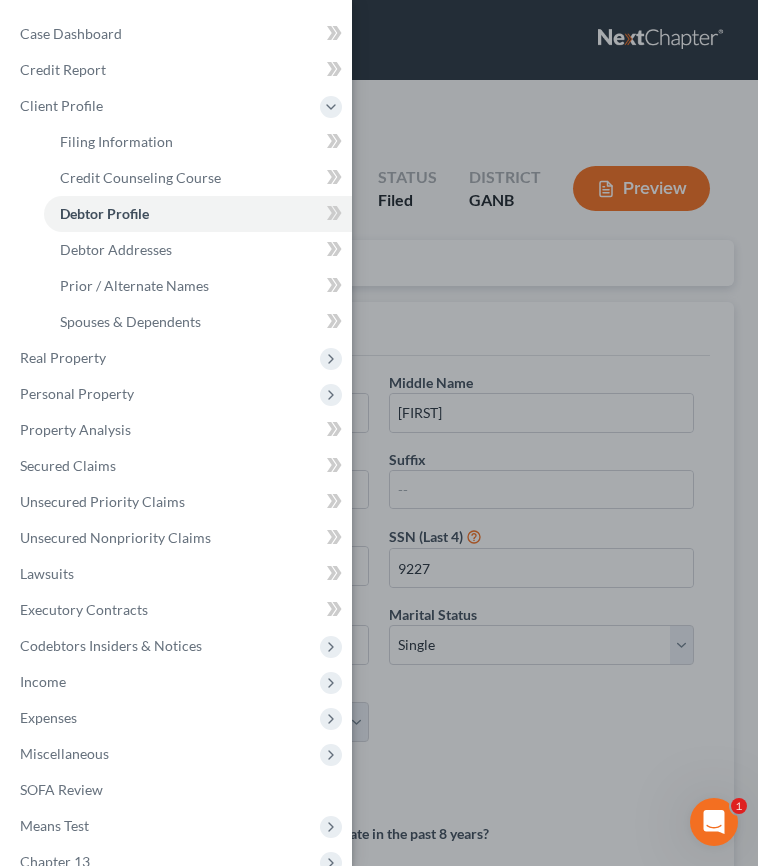 click on "Case Dashboard
Payments
Invoices
Payments
Payments
Credit Report
Client Profile" at bounding box center (379, 433) 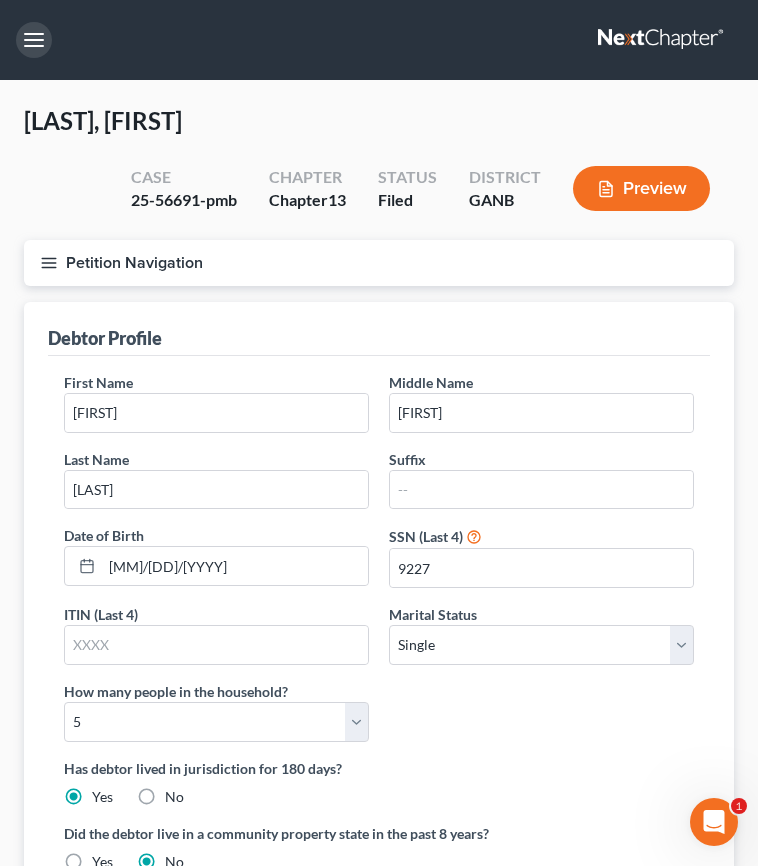 click at bounding box center [34, 40] 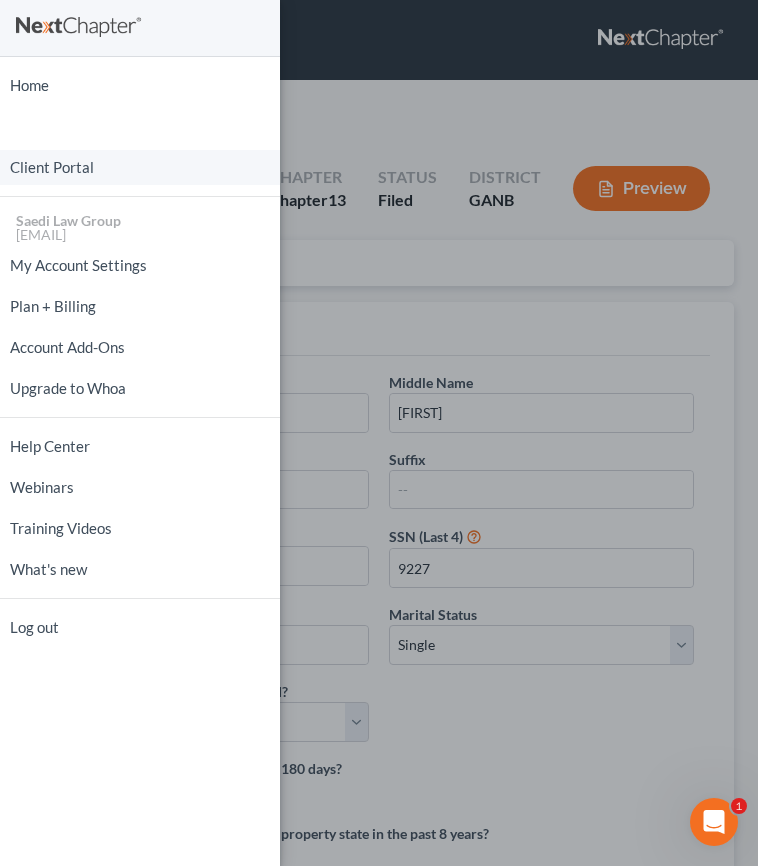 click on "Client Portal" at bounding box center [140, 167] 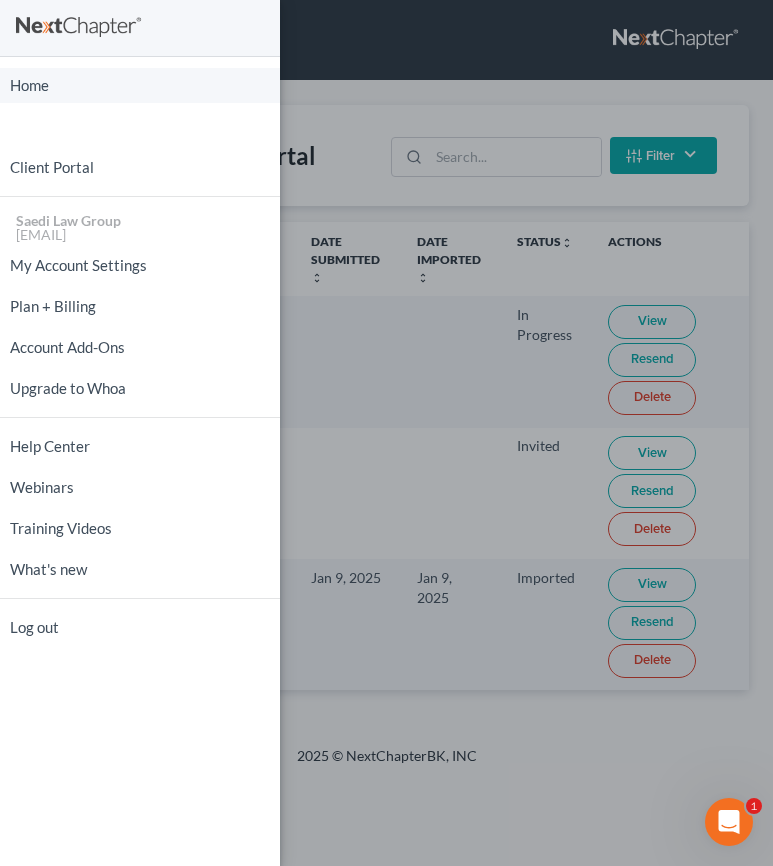 click on "Home" at bounding box center (140, 85) 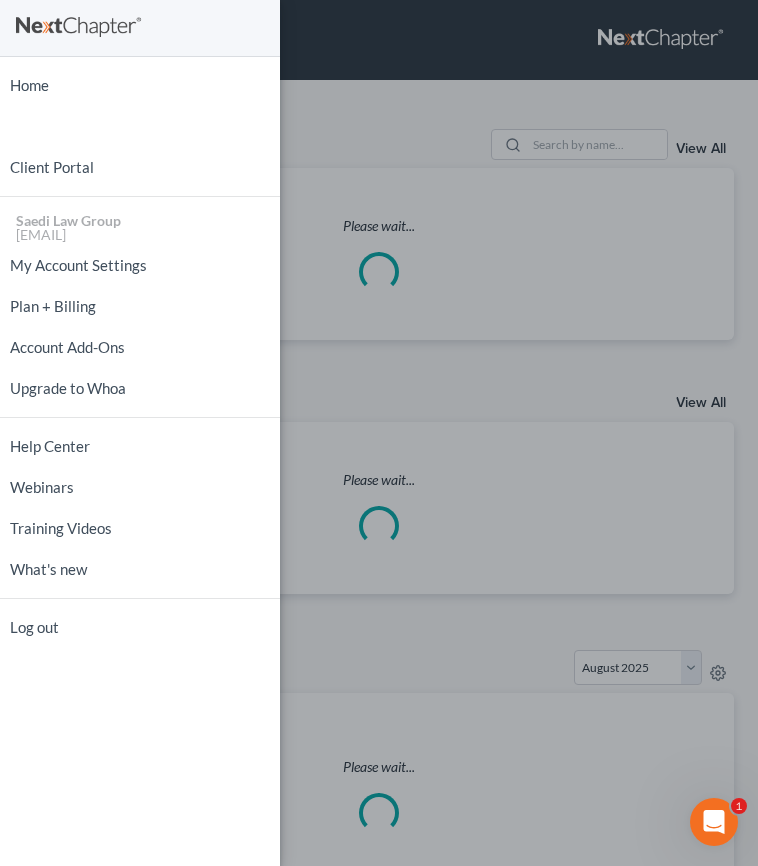 click on "Home New Case Client Portal Saedi Law Group [EMAIL] My Account Settings Plan + Billing Account Add-Ons Upgrade to Whoa Help Center Webinars Training Videos What's new Log out" at bounding box center (379, 433) 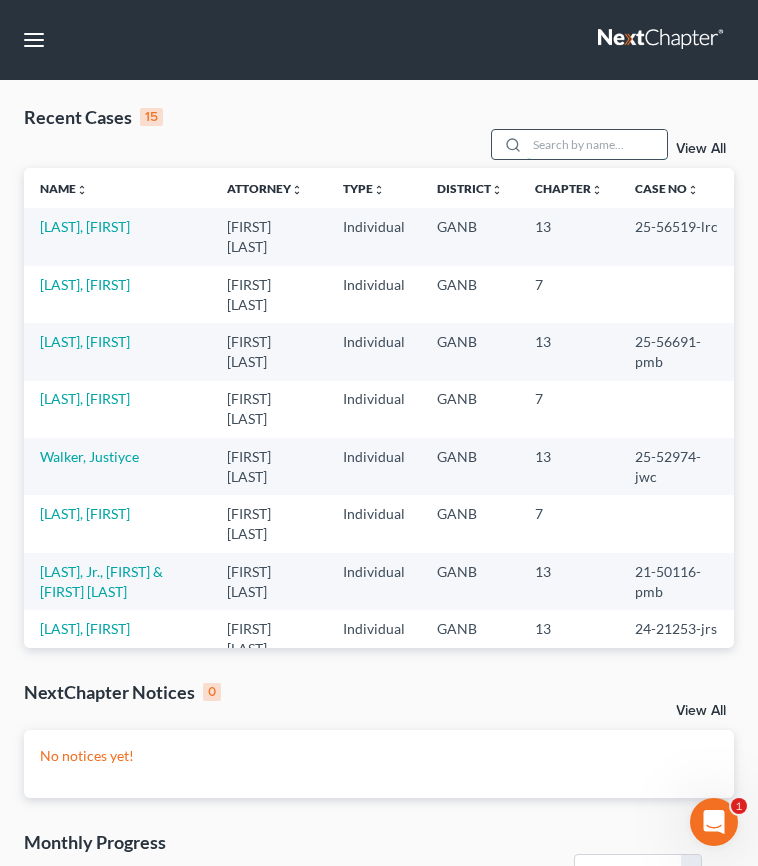 click at bounding box center [597, 144] 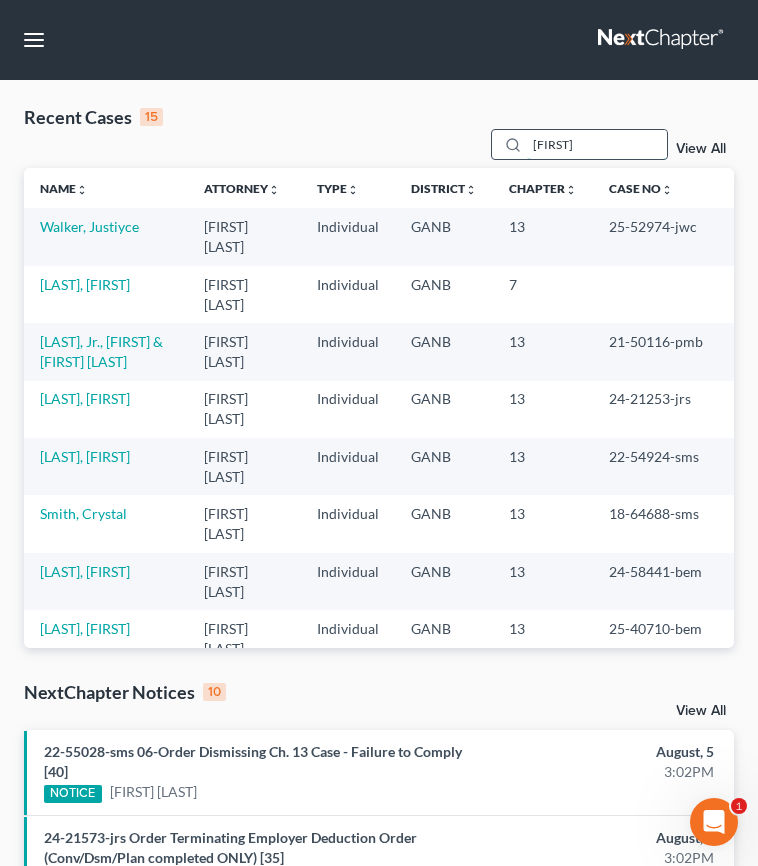 type on "[FIRST]" 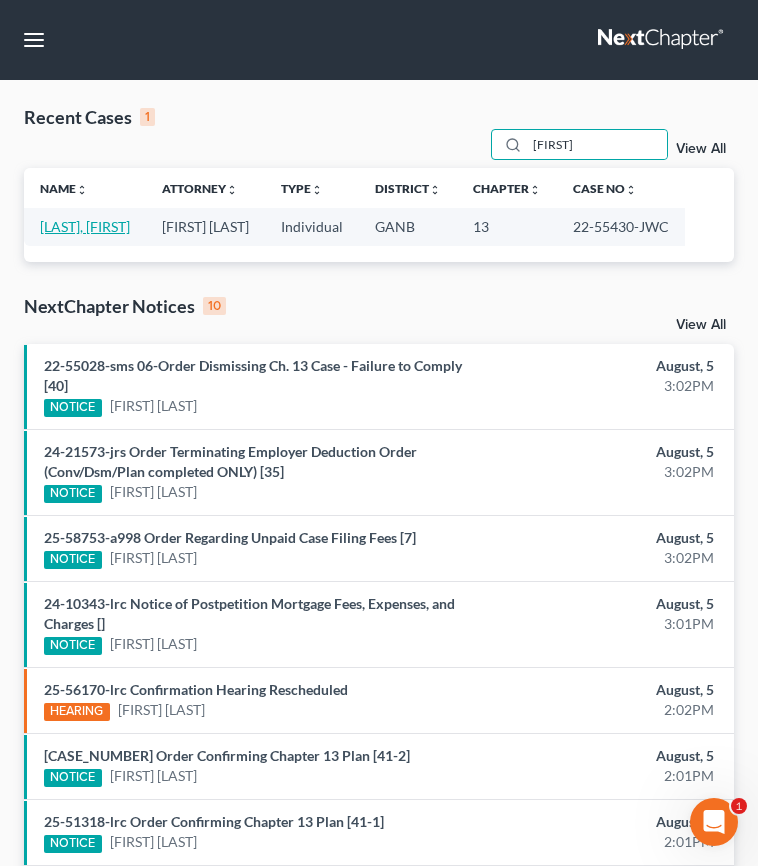 click on "[LAST], [FIRST]" at bounding box center [85, 226] 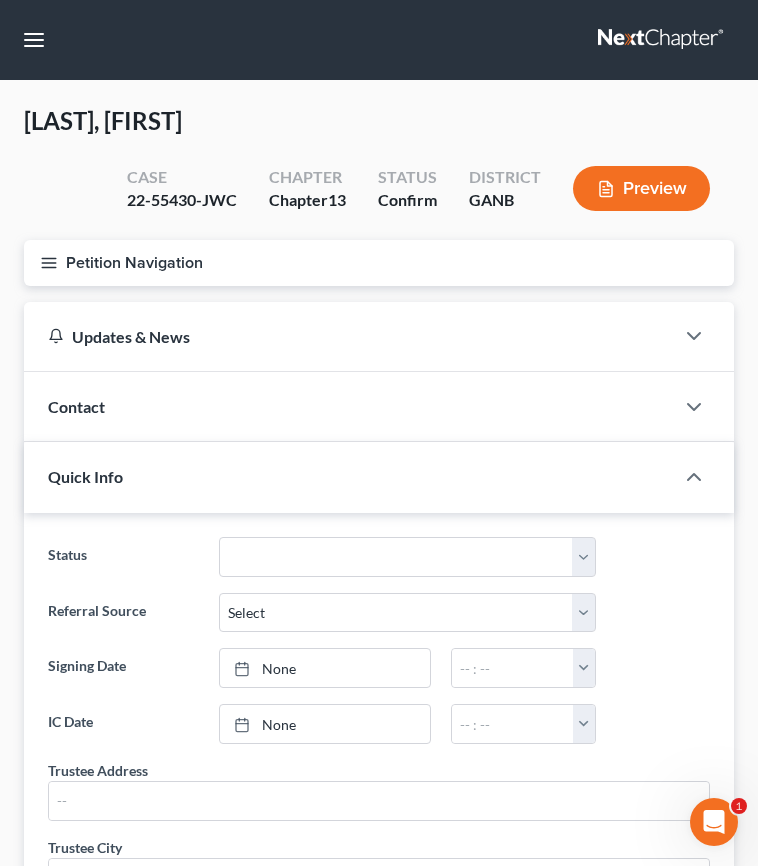 click 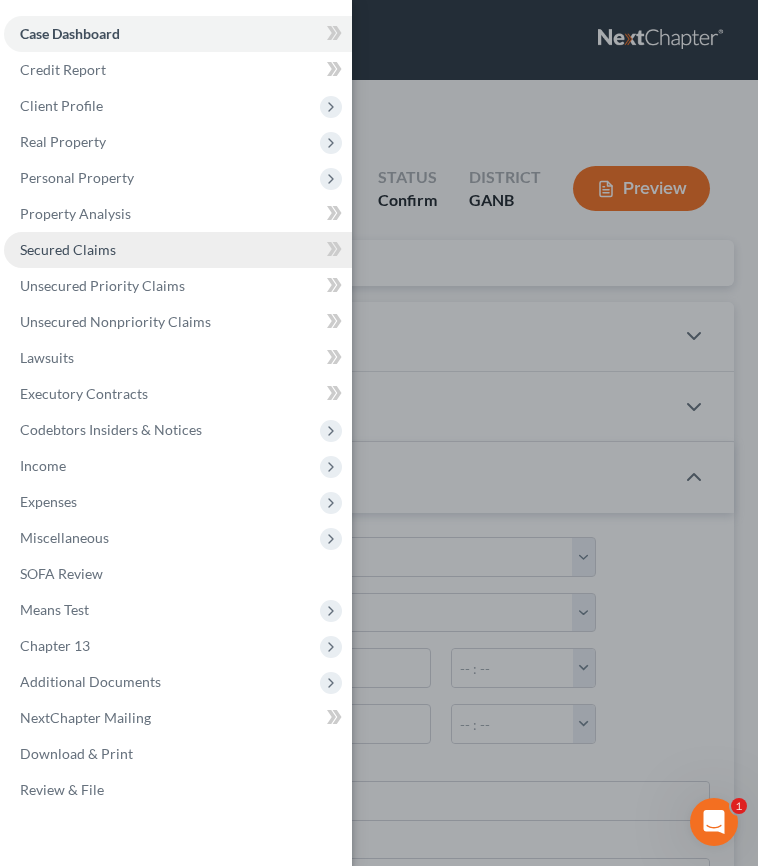 click on "Secured Claims" at bounding box center [178, 250] 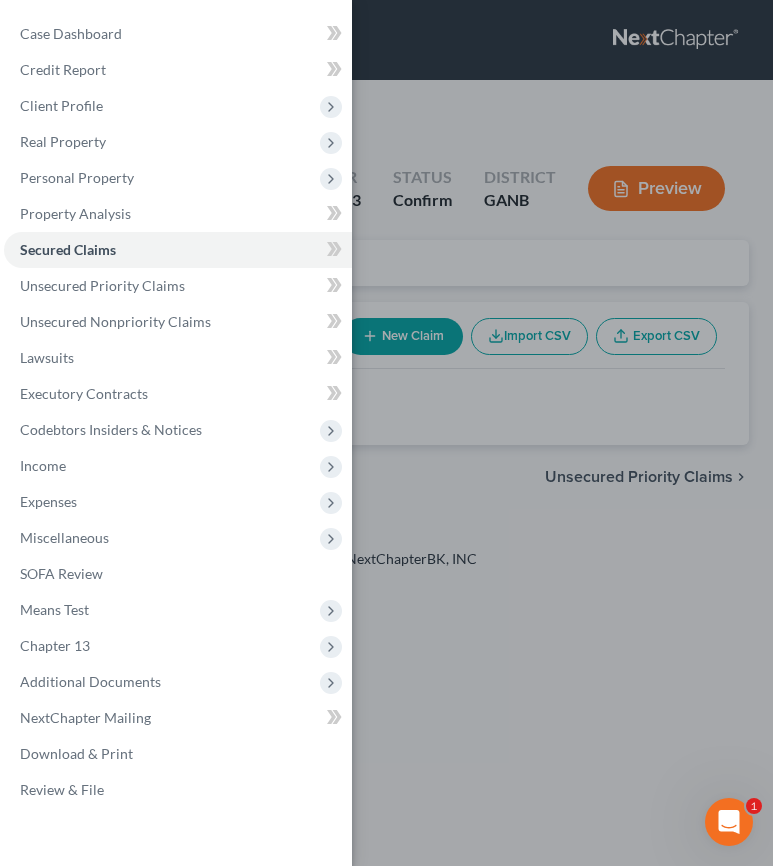 click on "Case Dashboard
Payments
Invoices
Payments
Payments
Credit Report
Client Profile" at bounding box center [386, 433] 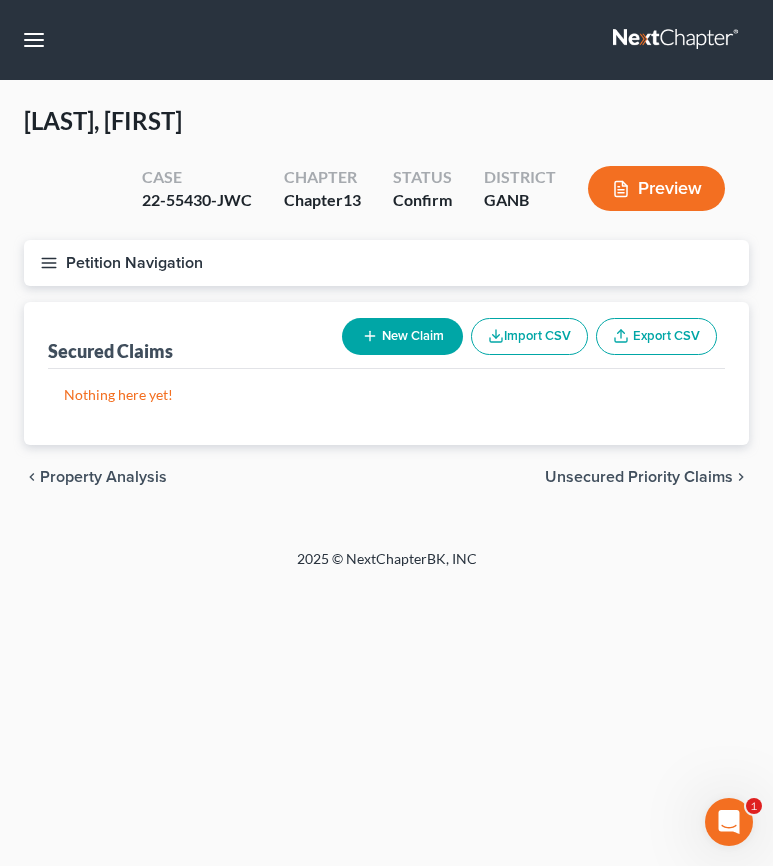 click 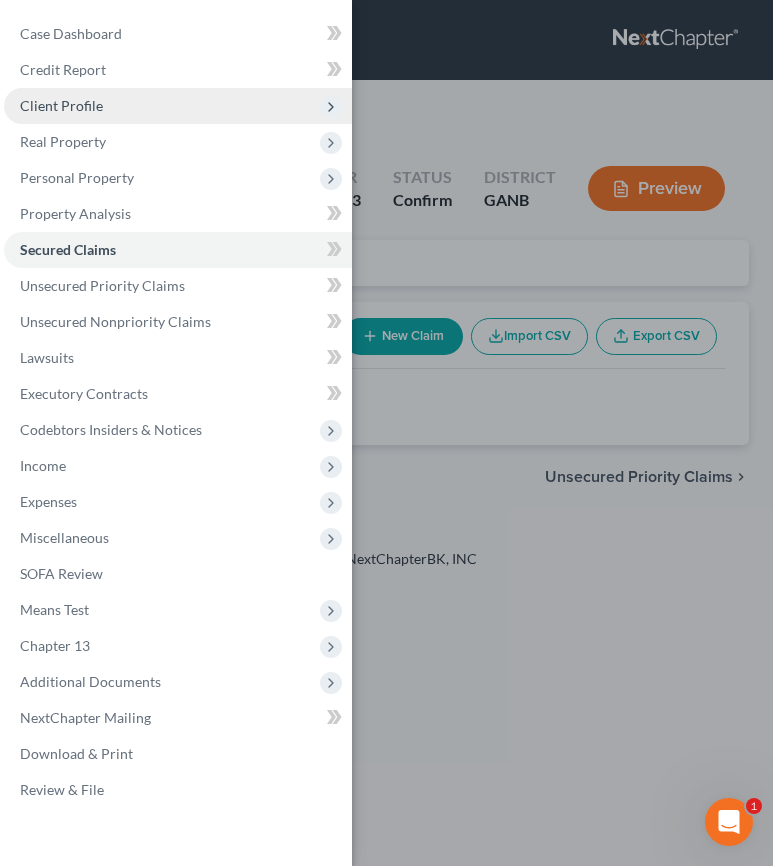 click on "Client Profile" at bounding box center [61, 105] 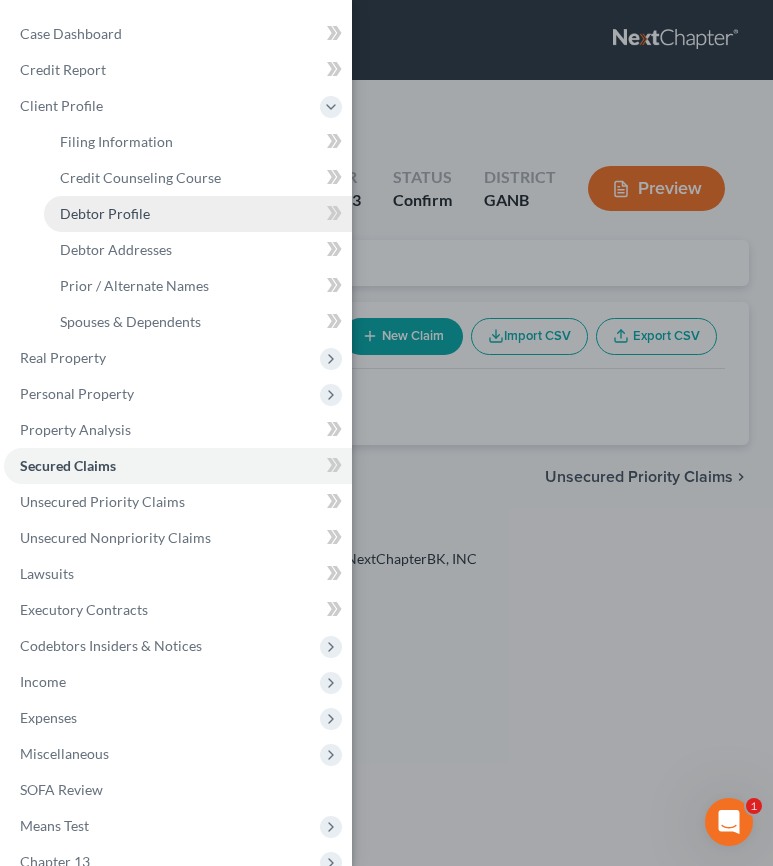 click on "Debtor Profile" at bounding box center [198, 214] 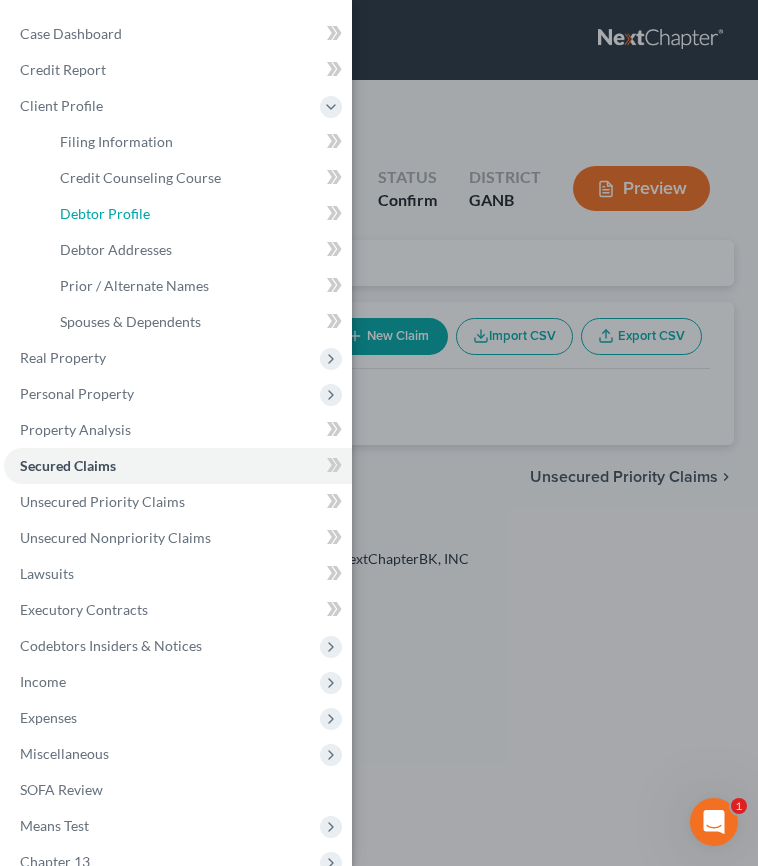 select on "0" 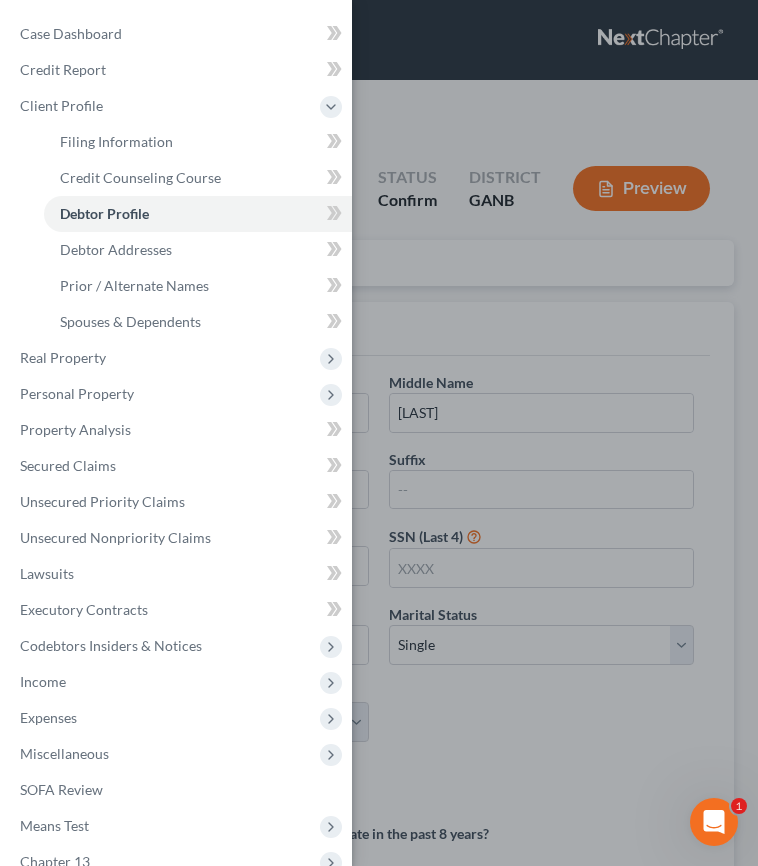 click on "Case Dashboard
Payments
Invoices
Payments
Payments
Credit Report
Client Profile" at bounding box center (379, 433) 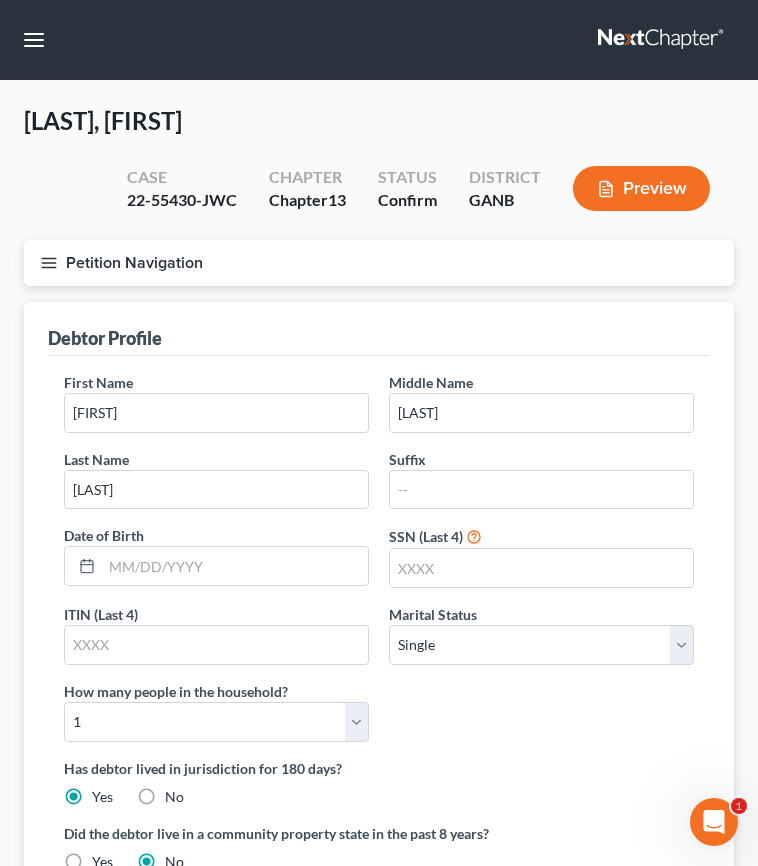 click 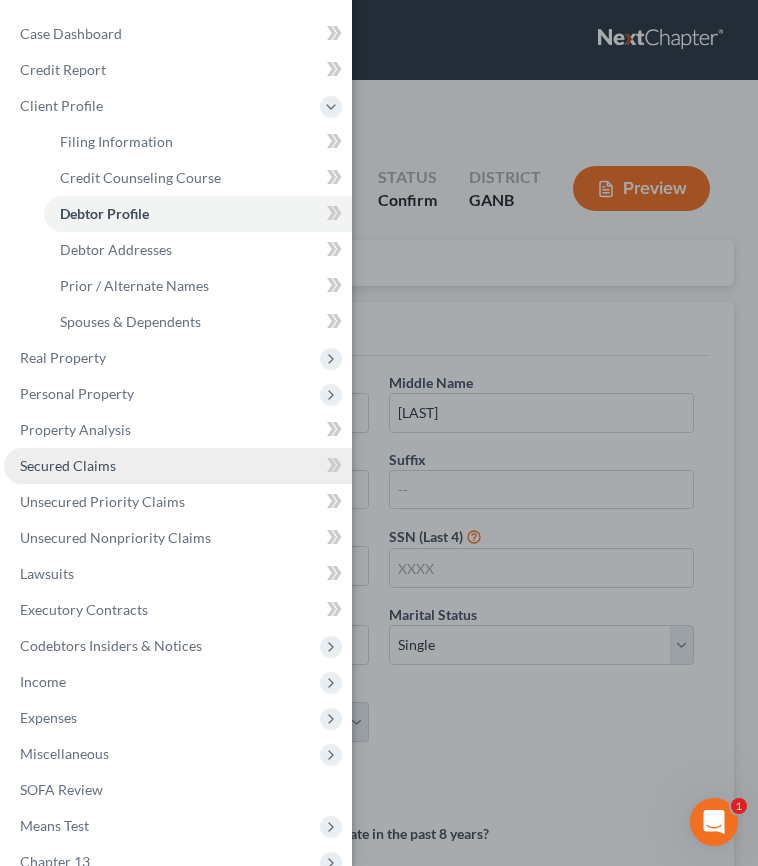 click on "Secured Claims" at bounding box center (68, 465) 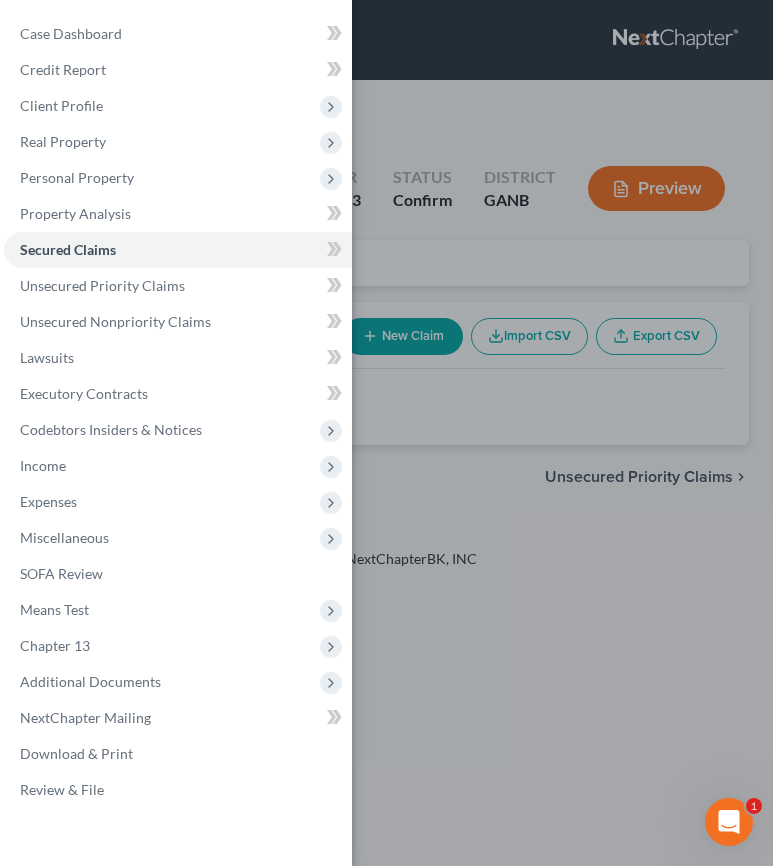click on "Case Dashboard
Payments
Invoices
Payments
Payments
Credit Report
Client Profile" at bounding box center (386, 433) 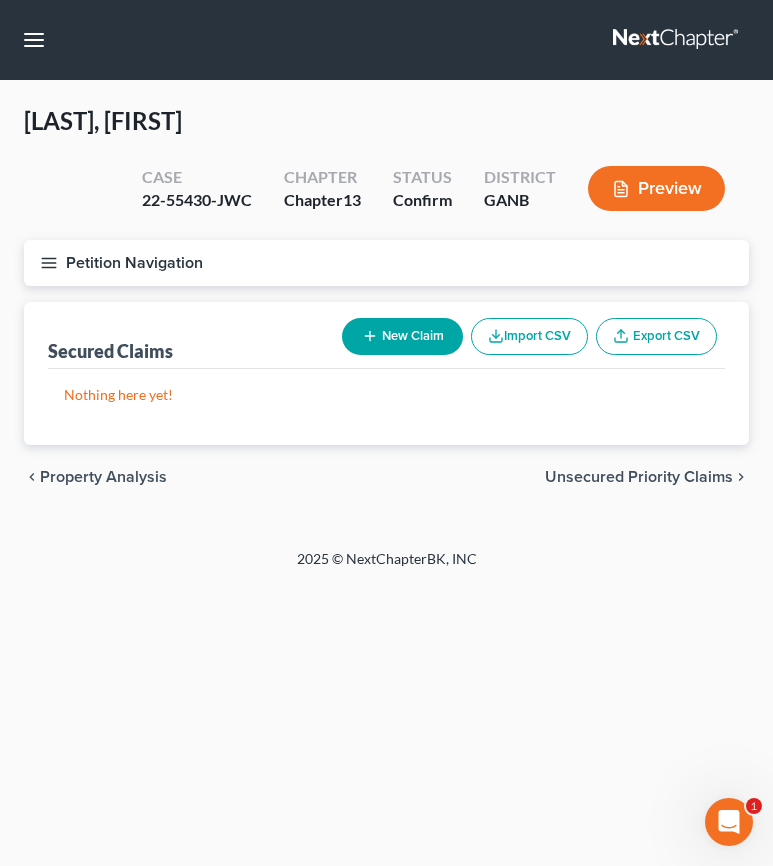 click 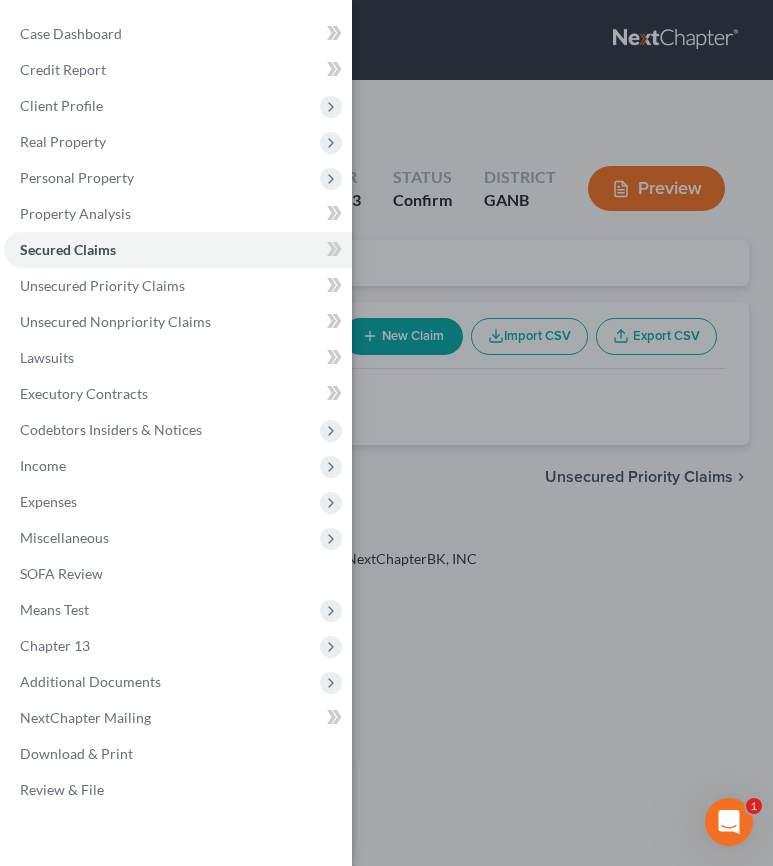 click on "Case Dashboard
Payments
Invoices
Payments
Payments
Credit Report
Client Profile" at bounding box center [386, 433] 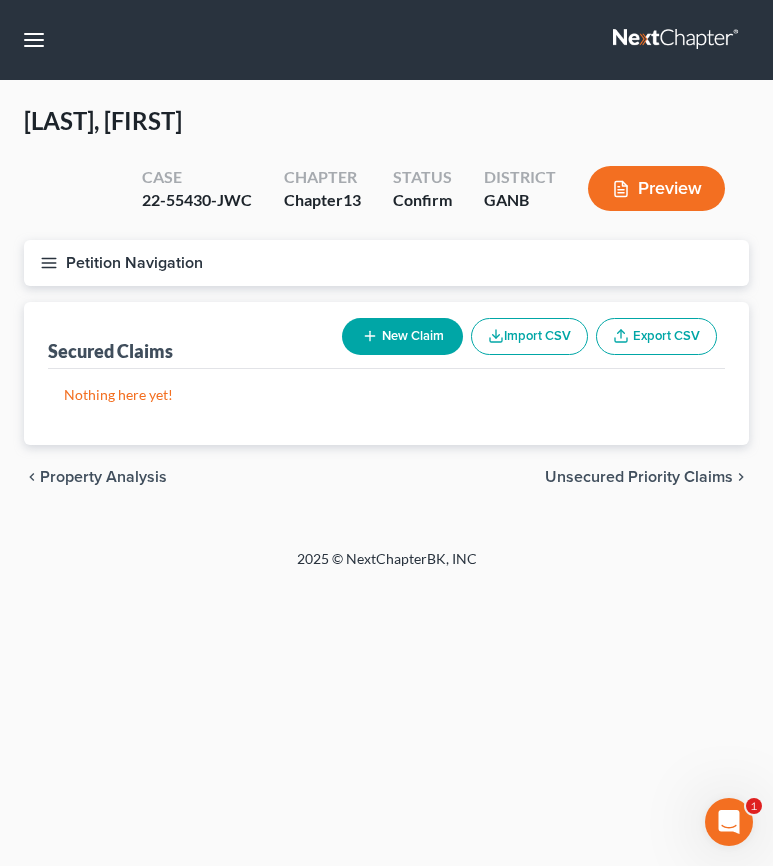 click on "Petition Navigation" at bounding box center [386, 263] 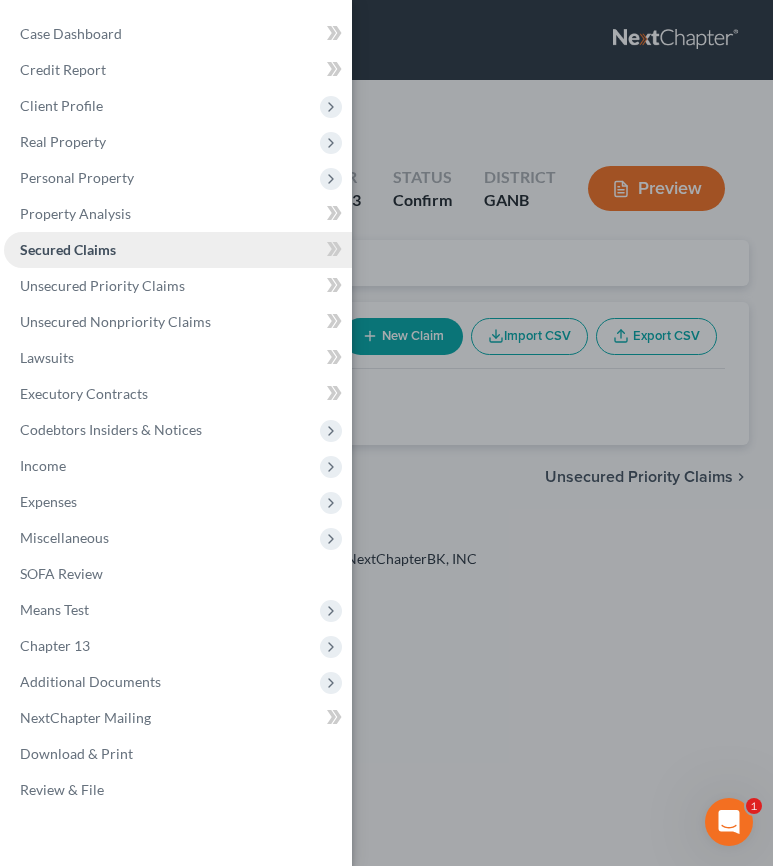drag, startPoint x: 122, startPoint y: 250, endPoint x: 136, endPoint y: 249, distance: 14.035668 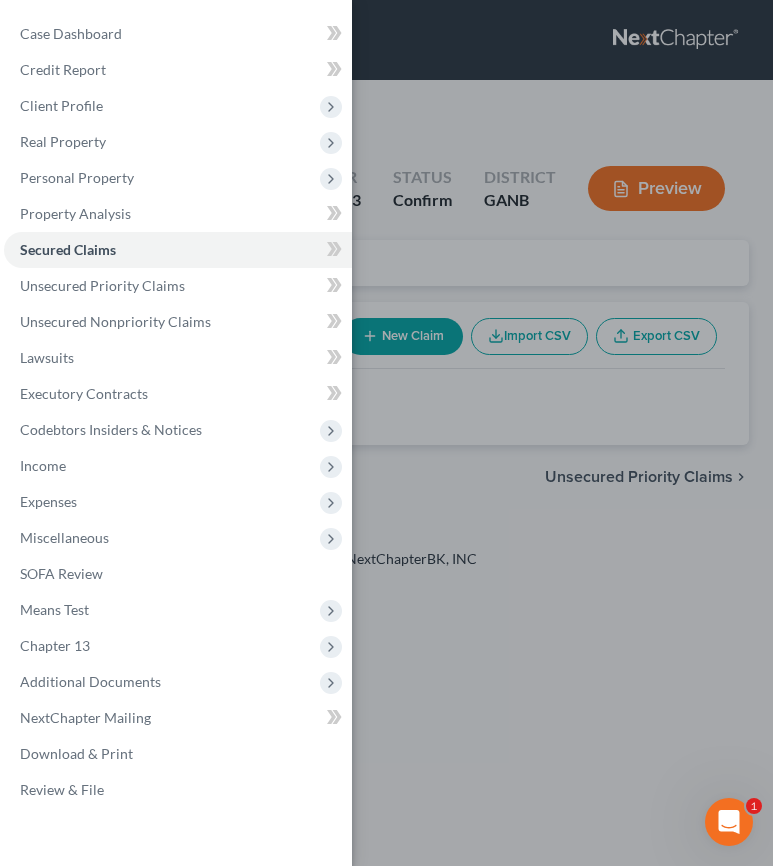 click on "Case Dashboard
Payments
Invoices
Payments
Payments
Credit Report
Client Profile" at bounding box center [386, 433] 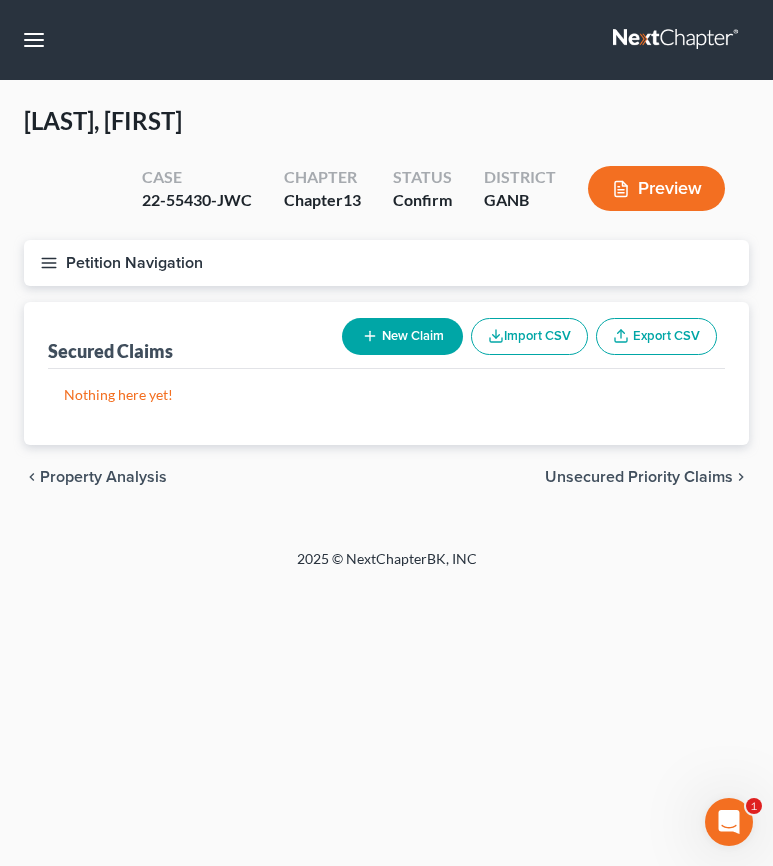 click 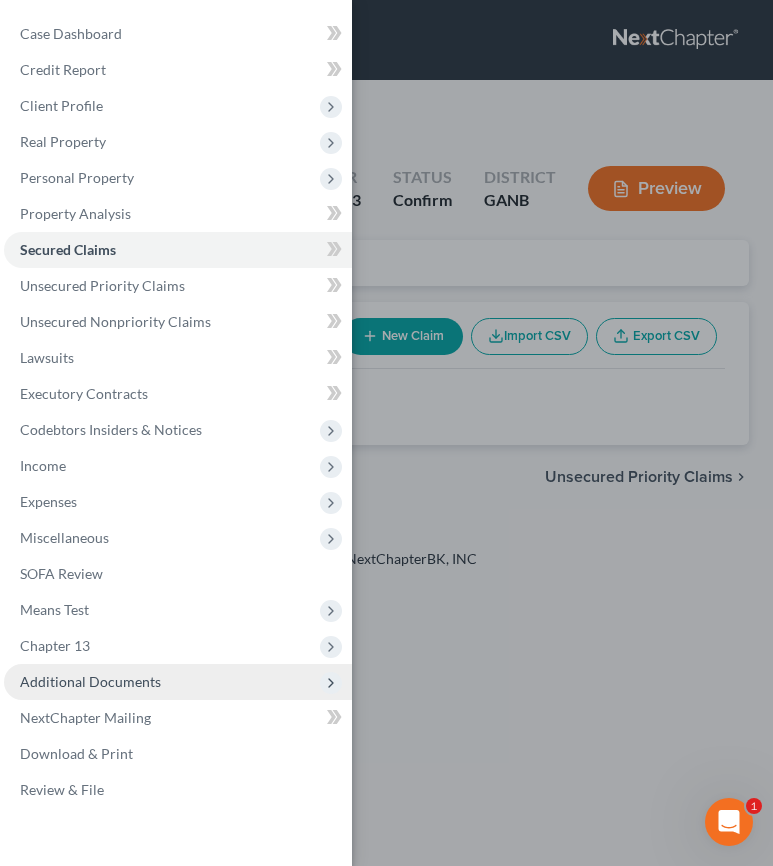 click on "Additional Documents" at bounding box center (90, 681) 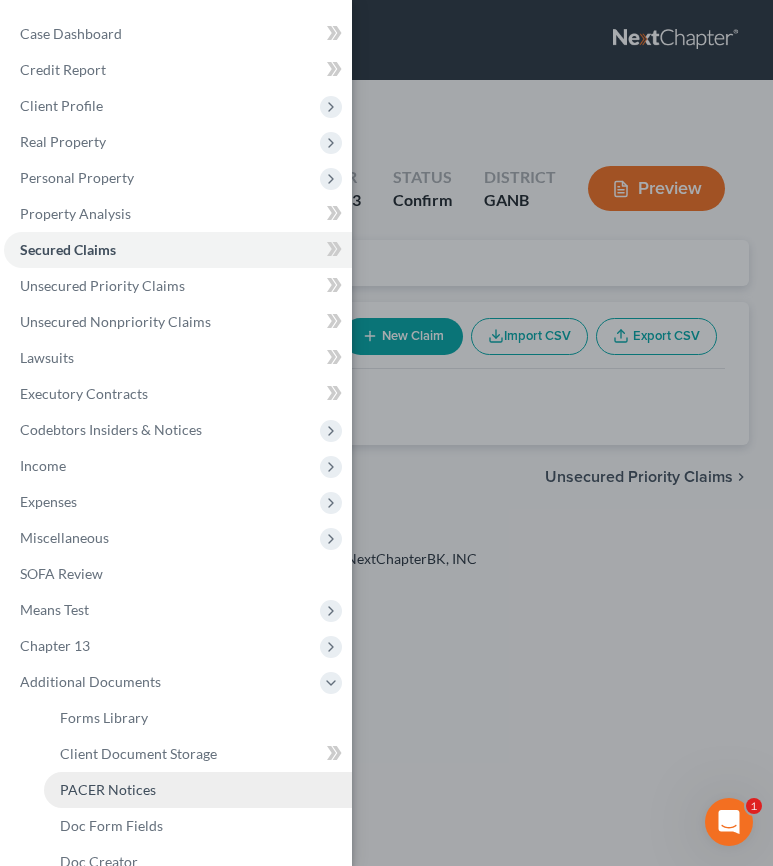 click on "PACER Notices" at bounding box center [108, 789] 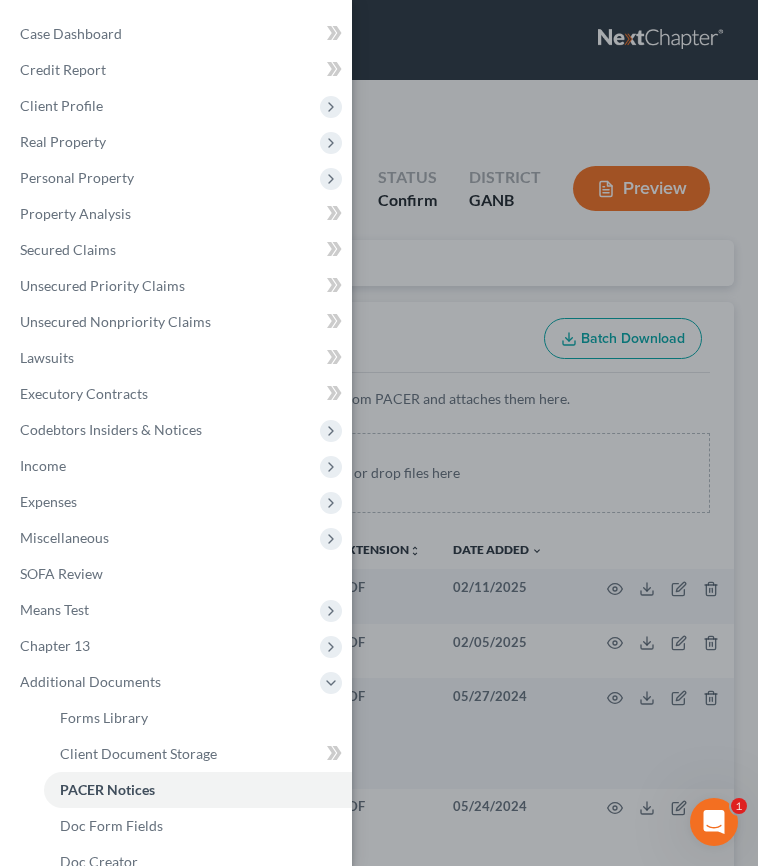 click on "Case Dashboard
Payments
Invoices
Payments
Payments
Credit Report
Client Profile" at bounding box center (379, 433) 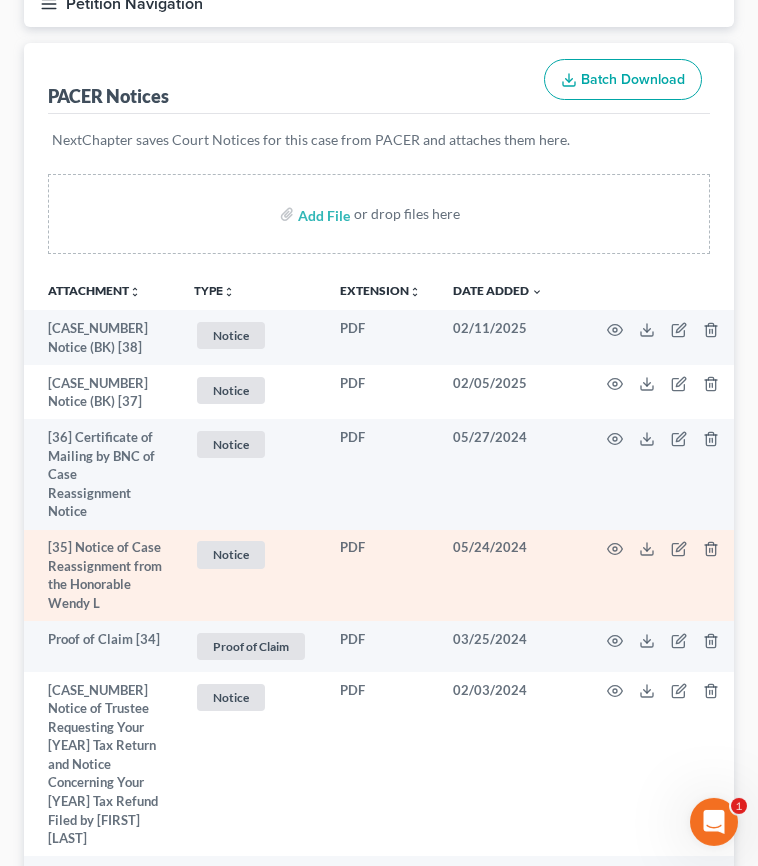 scroll, scrollTop: 272, scrollLeft: 0, axis: vertical 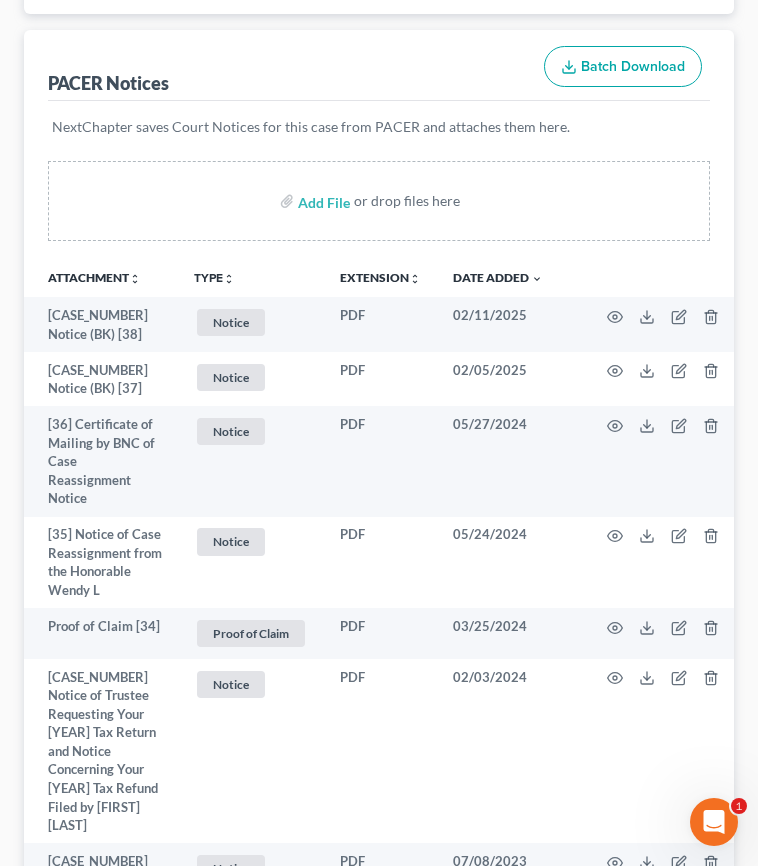 click on "TYPE unfold_more" at bounding box center [214, 278] 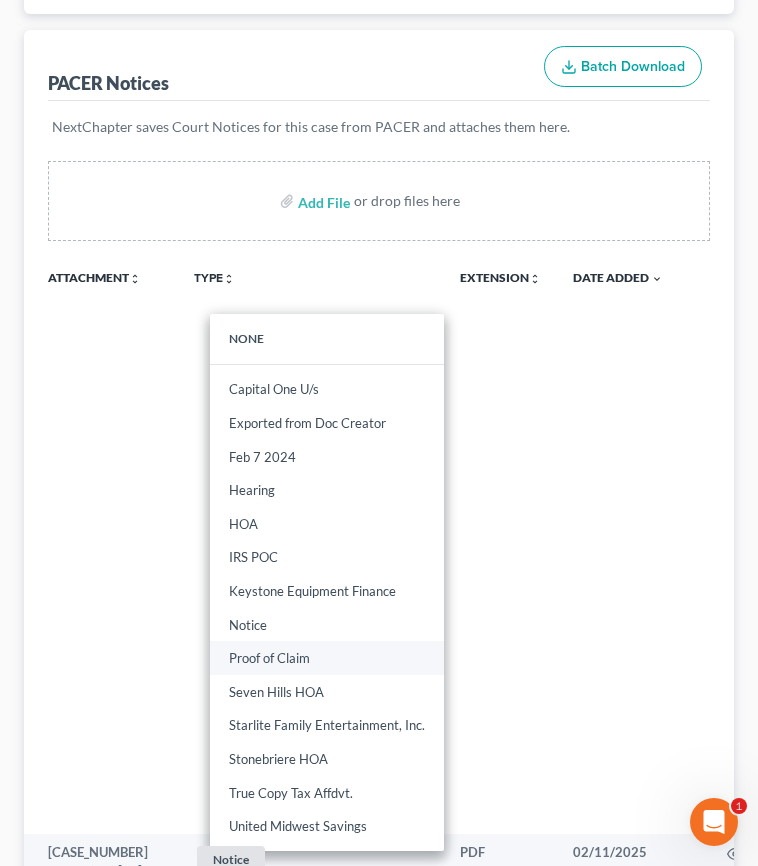 click on "Proof of Claim" at bounding box center (327, 658) 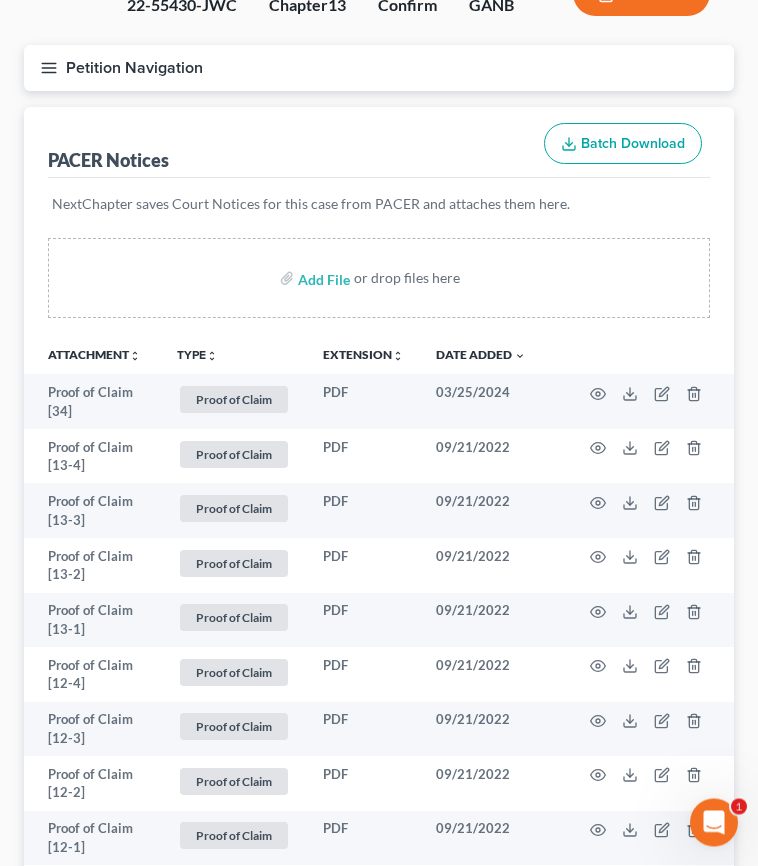 scroll, scrollTop: 142, scrollLeft: 0, axis: vertical 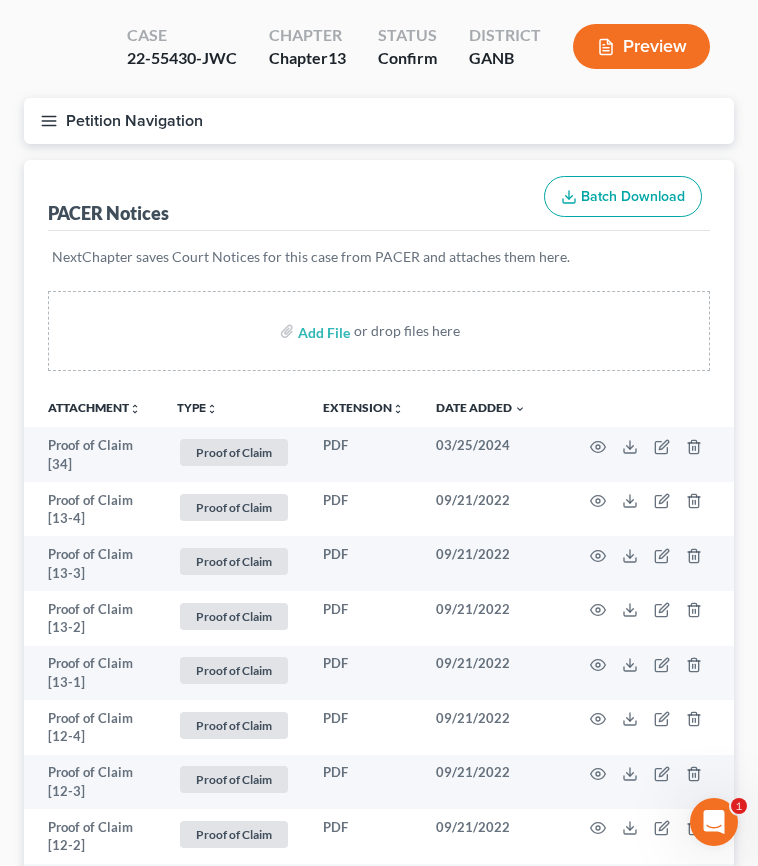 click on "TYPE unfold_more" at bounding box center (197, 408) 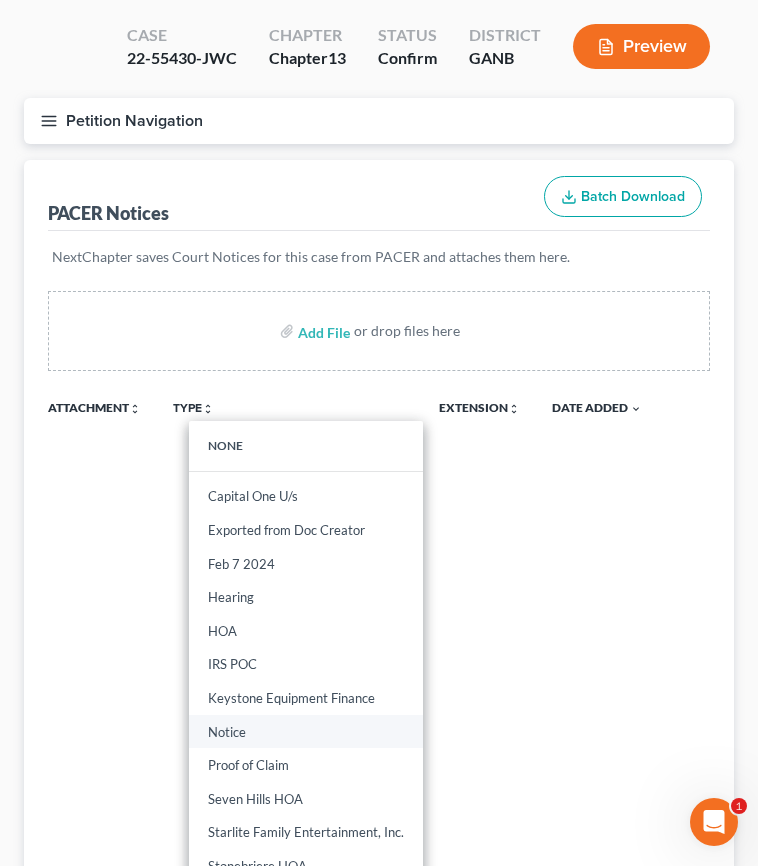 click on "Notice" at bounding box center (306, 732) 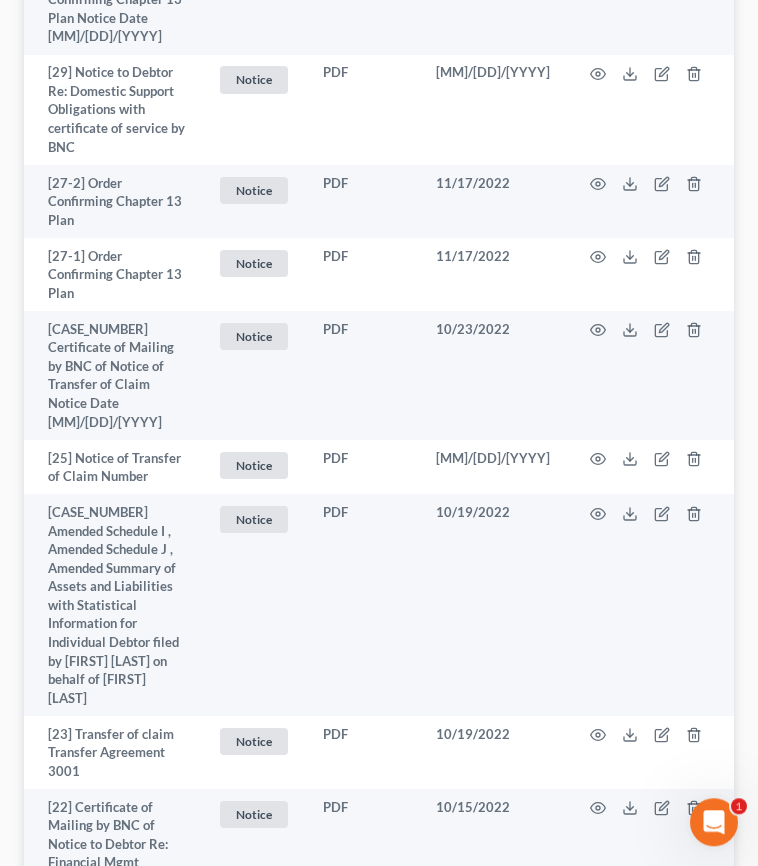 scroll, scrollTop: 1450, scrollLeft: 0, axis: vertical 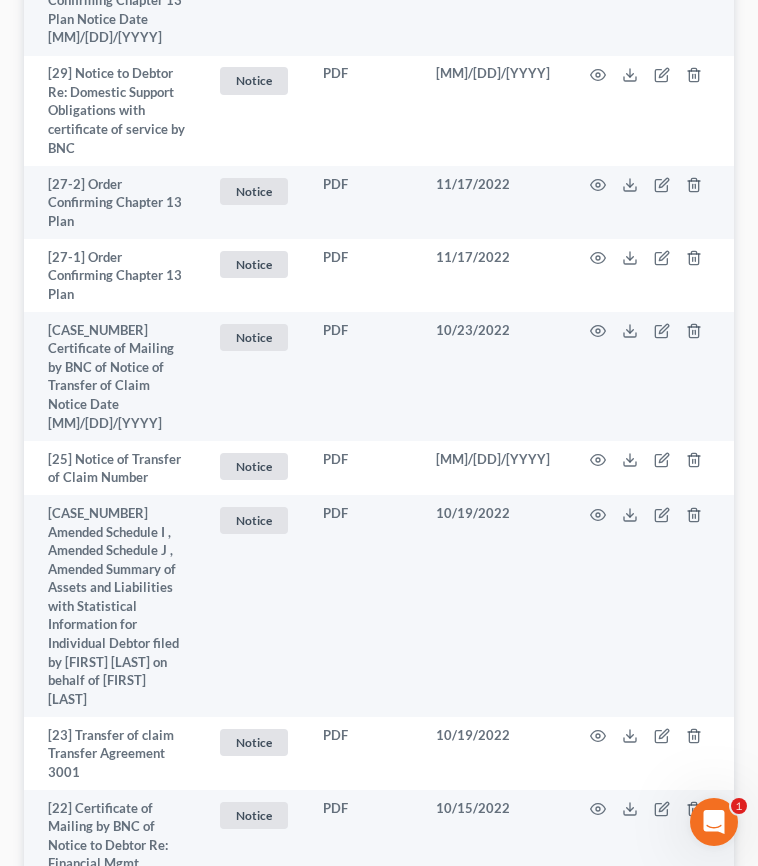 click 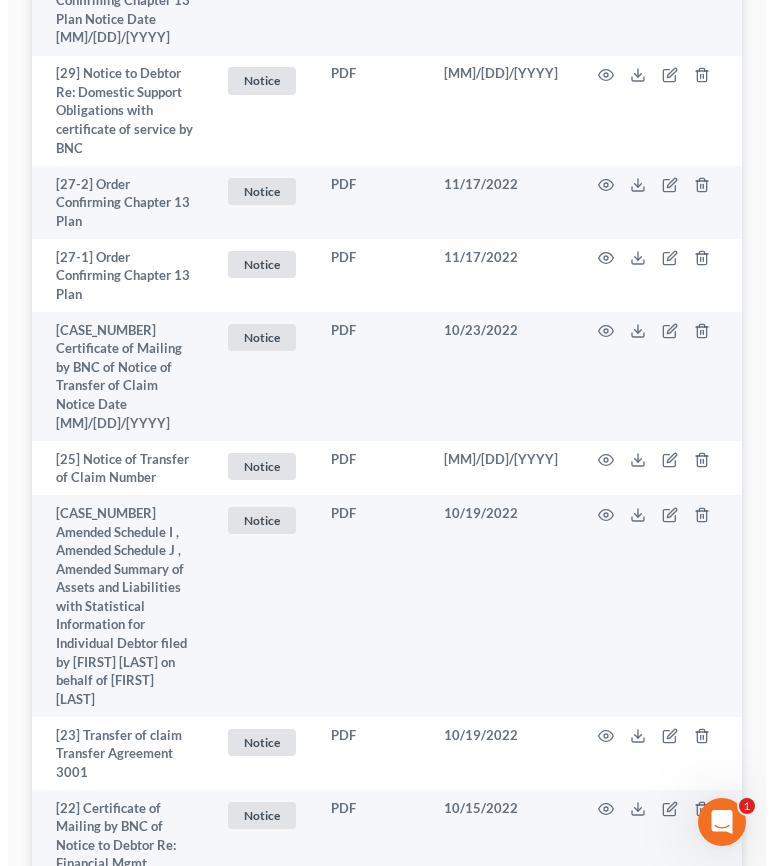scroll, scrollTop: 1392, scrollLeft: 0, axis: vertical 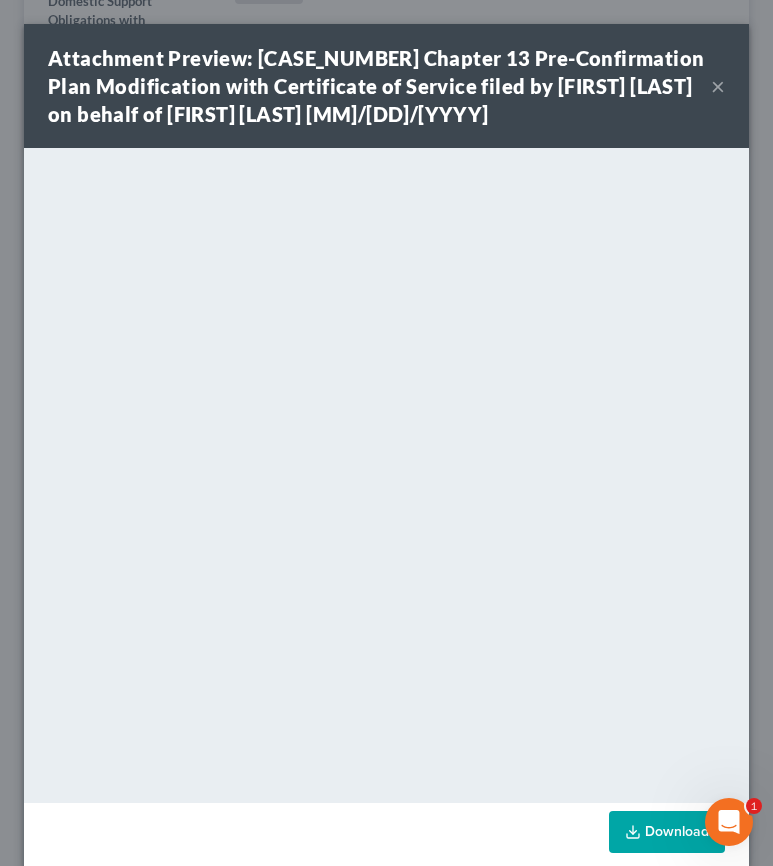 click on "×" at bounding box center (718, 86) 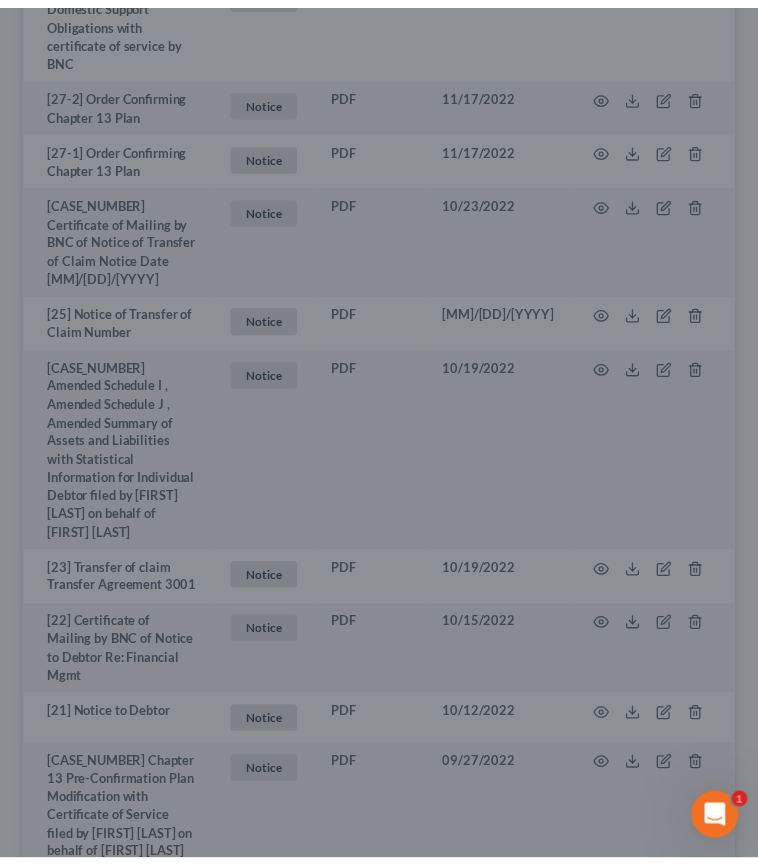 scroll, scrollTop: 1429, scrollLeft: 0, axis: vertical 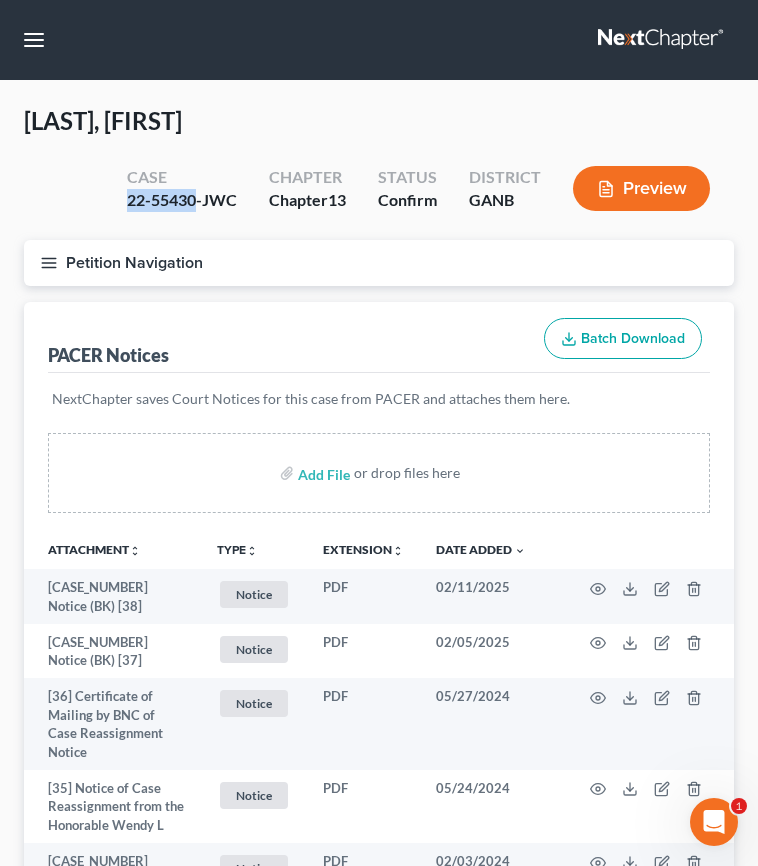 drag, startPoint x: 195, startPoint y: 203, endPoint x: 123, endPoint y: 208, distance: 72.1734 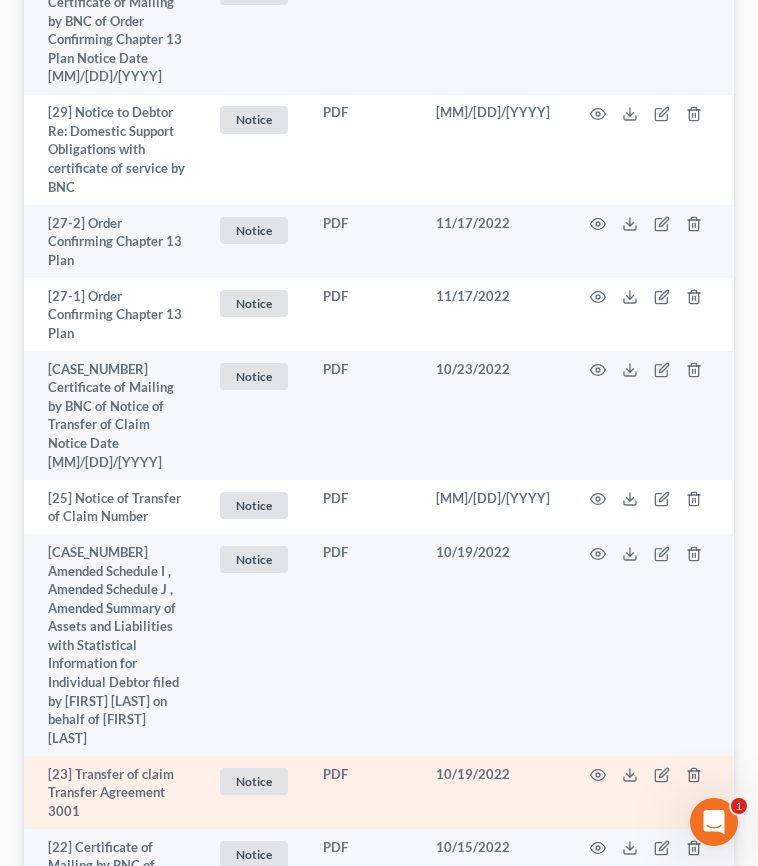 scroll, scrollTop: 1370, scrollLeft: 0, axis: vertical 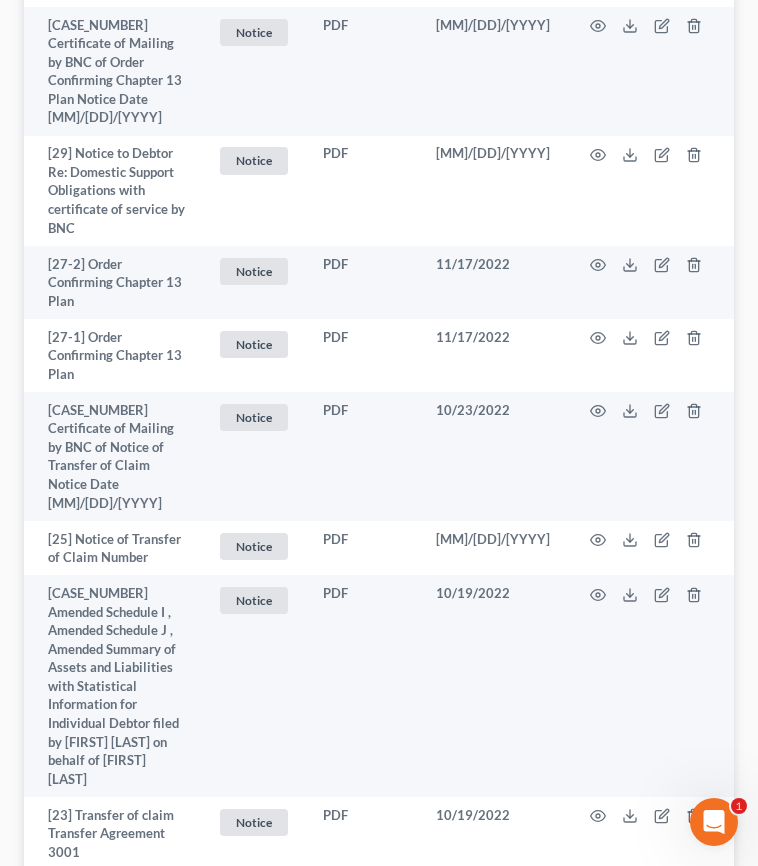 click 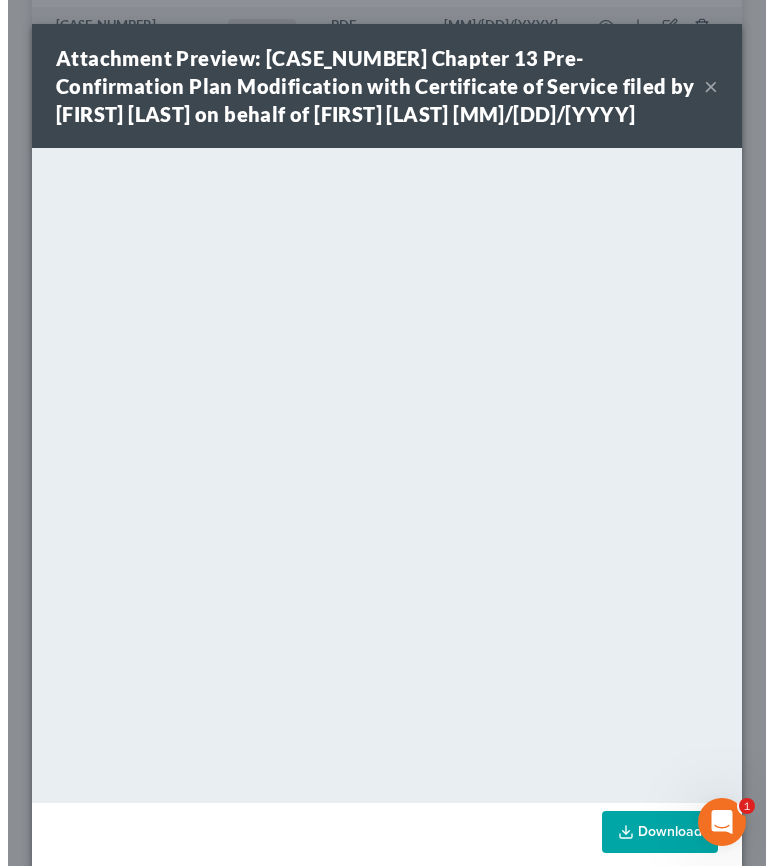 scroll, scrollTop: 1332, scrollLeft: 0, axis: vertical 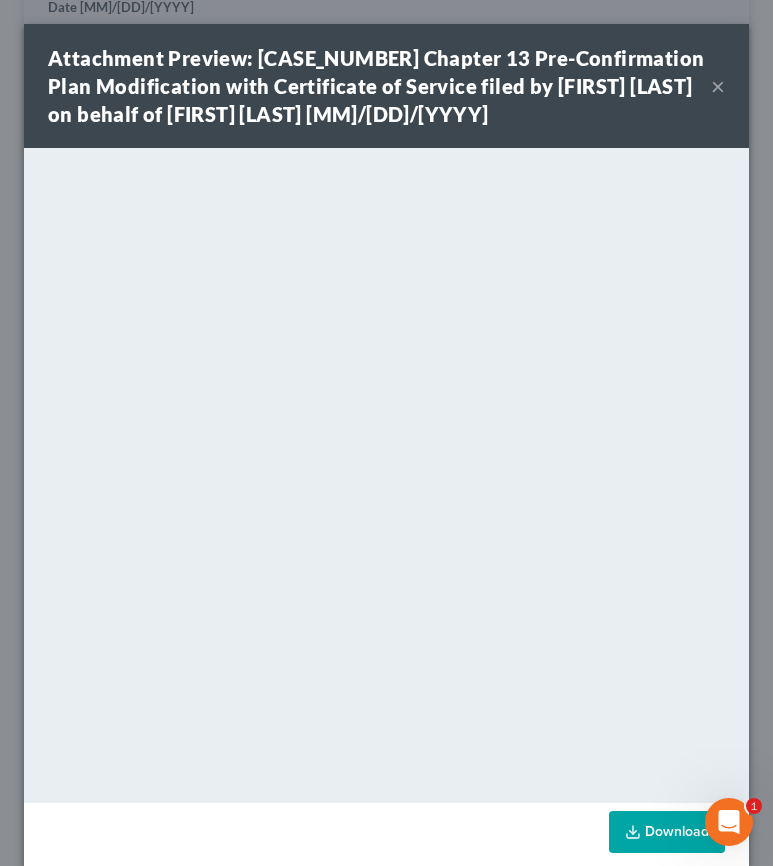 click on "×" at bounding box center (718, 86) 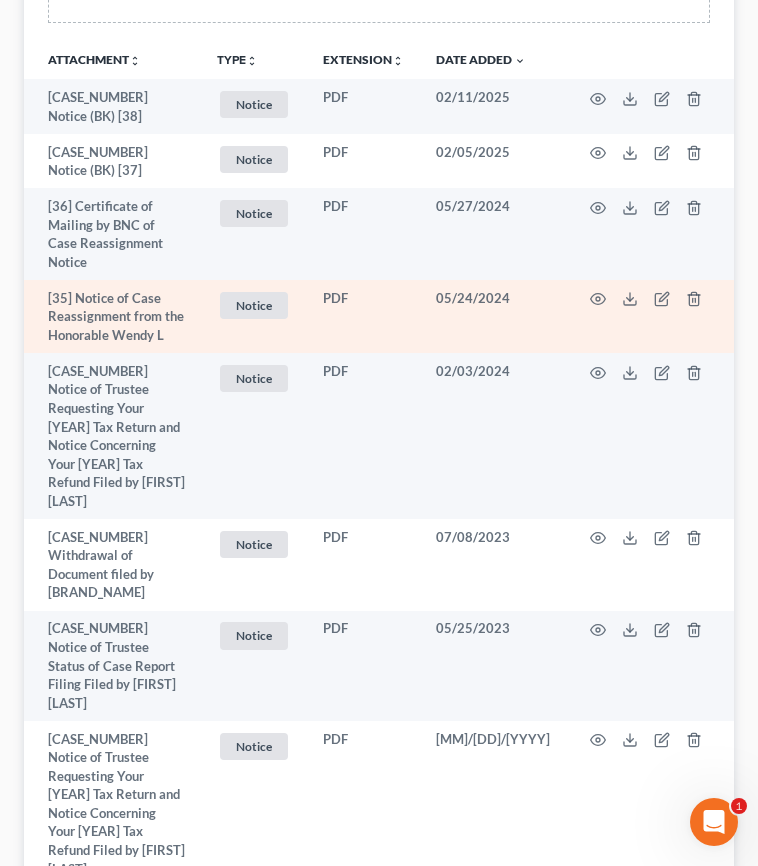 scroll, scrollTop: 186, scrollLeft: 0, axis: vertical 